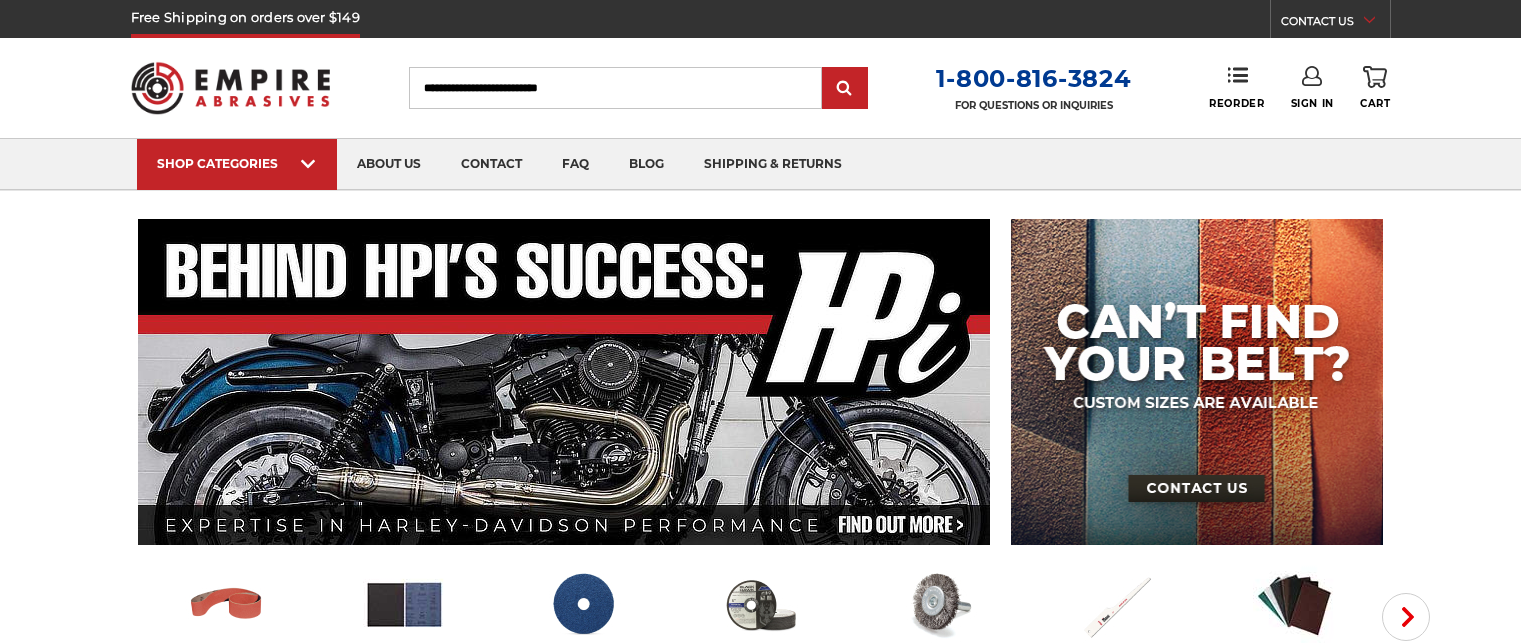 scroll, scrollTop: 0, scrollLeft: 0, axis: both 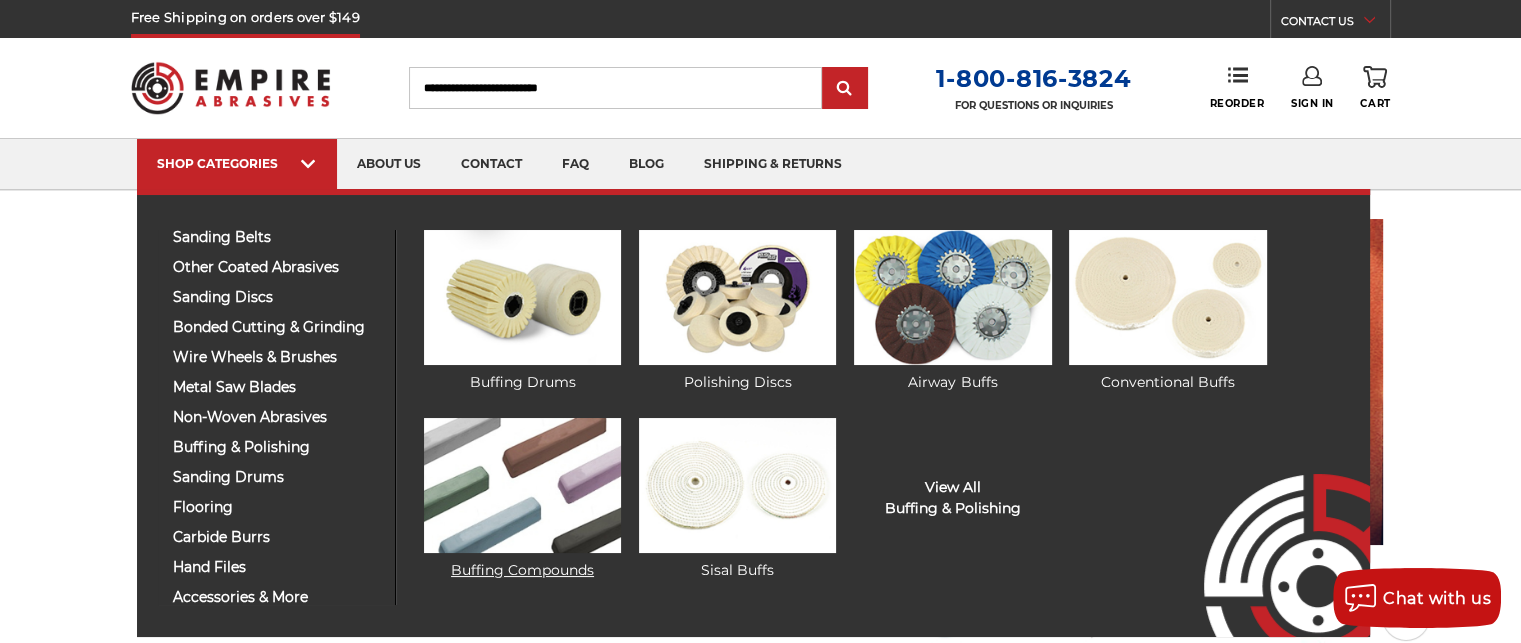 click at bounding box center [522, 485] 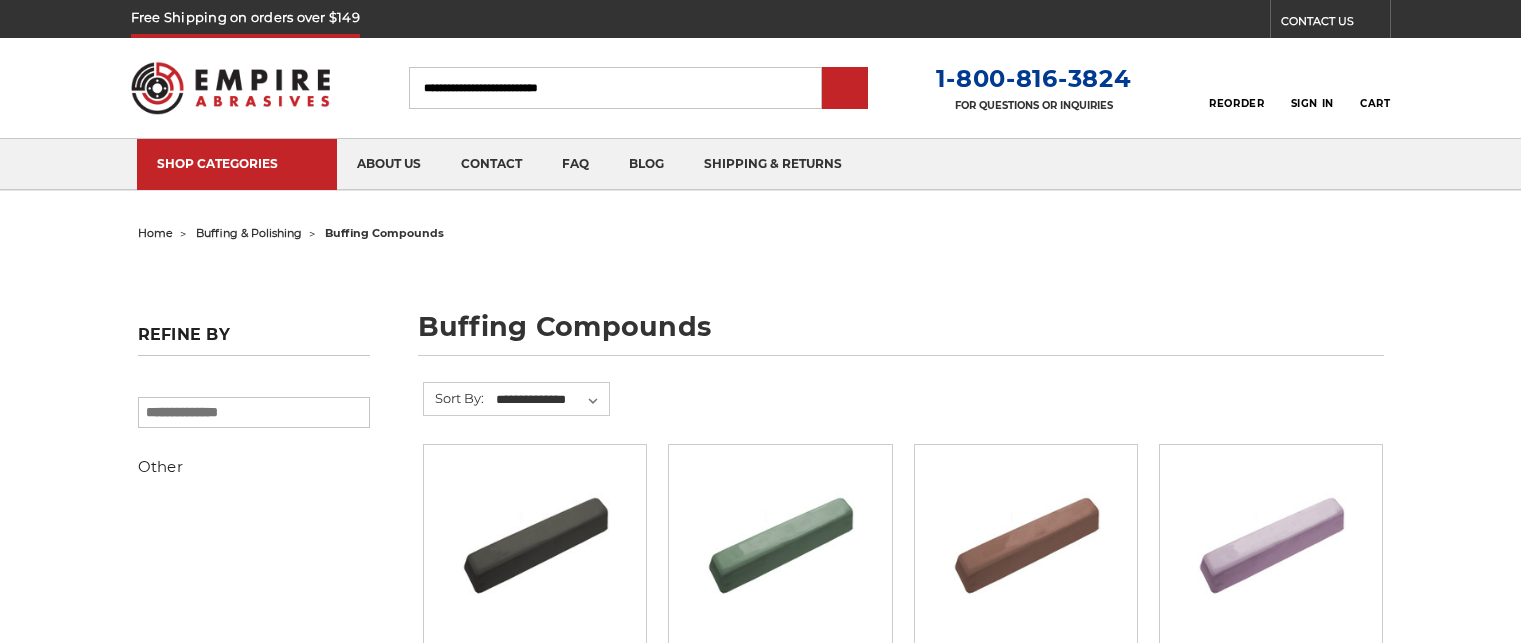 scroll, scrollTop: 0, scrollLeft: 0, axis: both 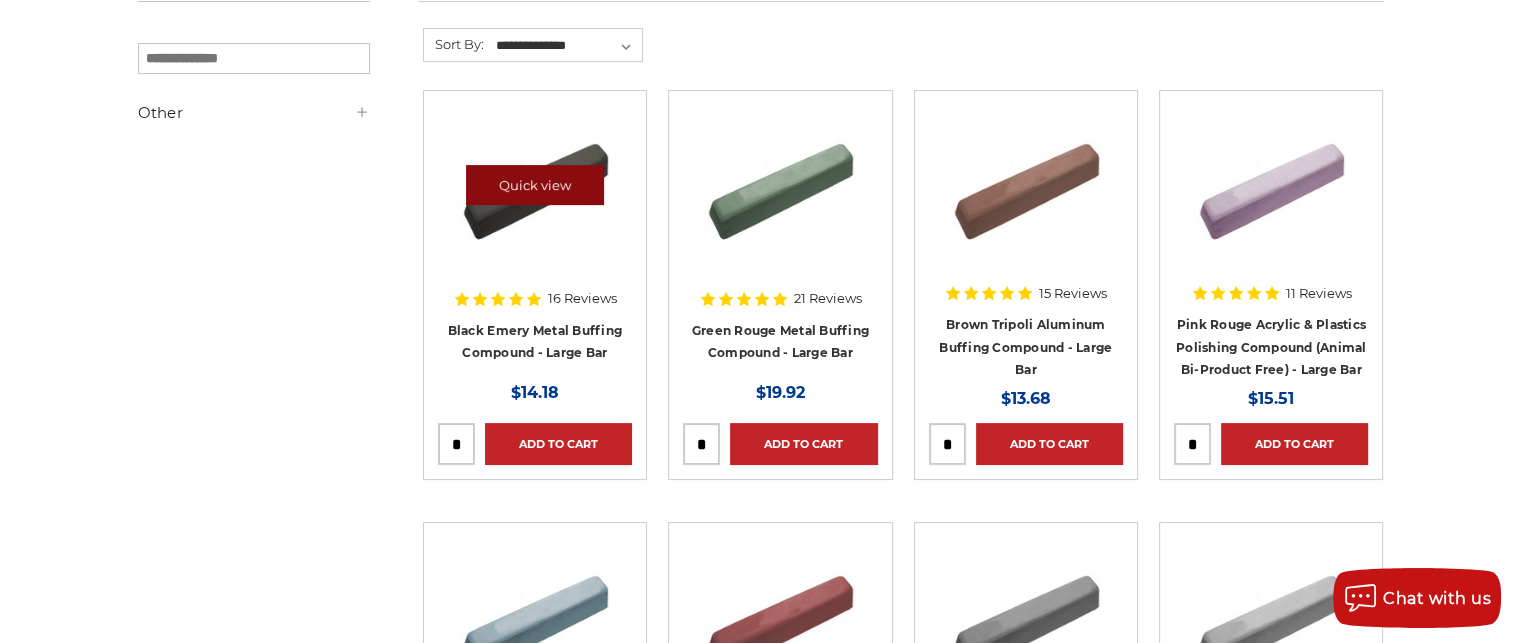 click on "Quick view" at bounding box center (535, 185) 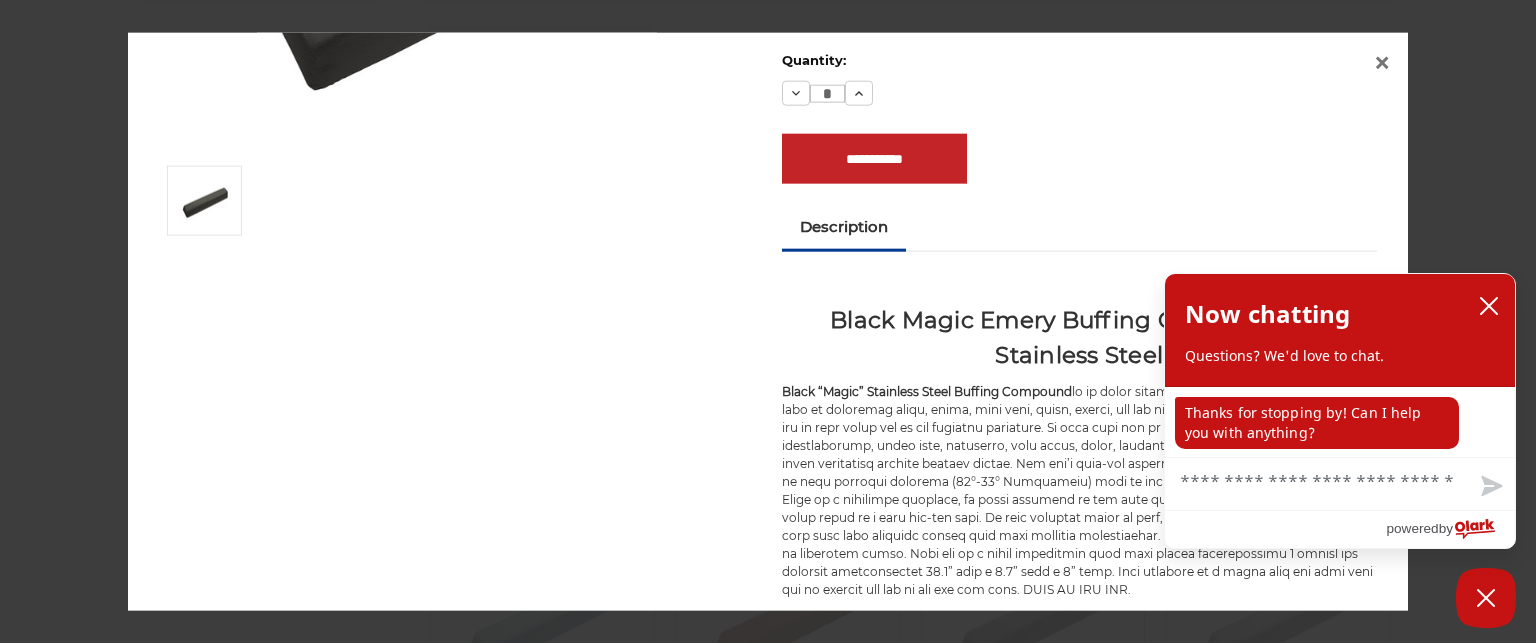 scroll, scrollTop: 314, scrollLeft: 0, axis: vertical 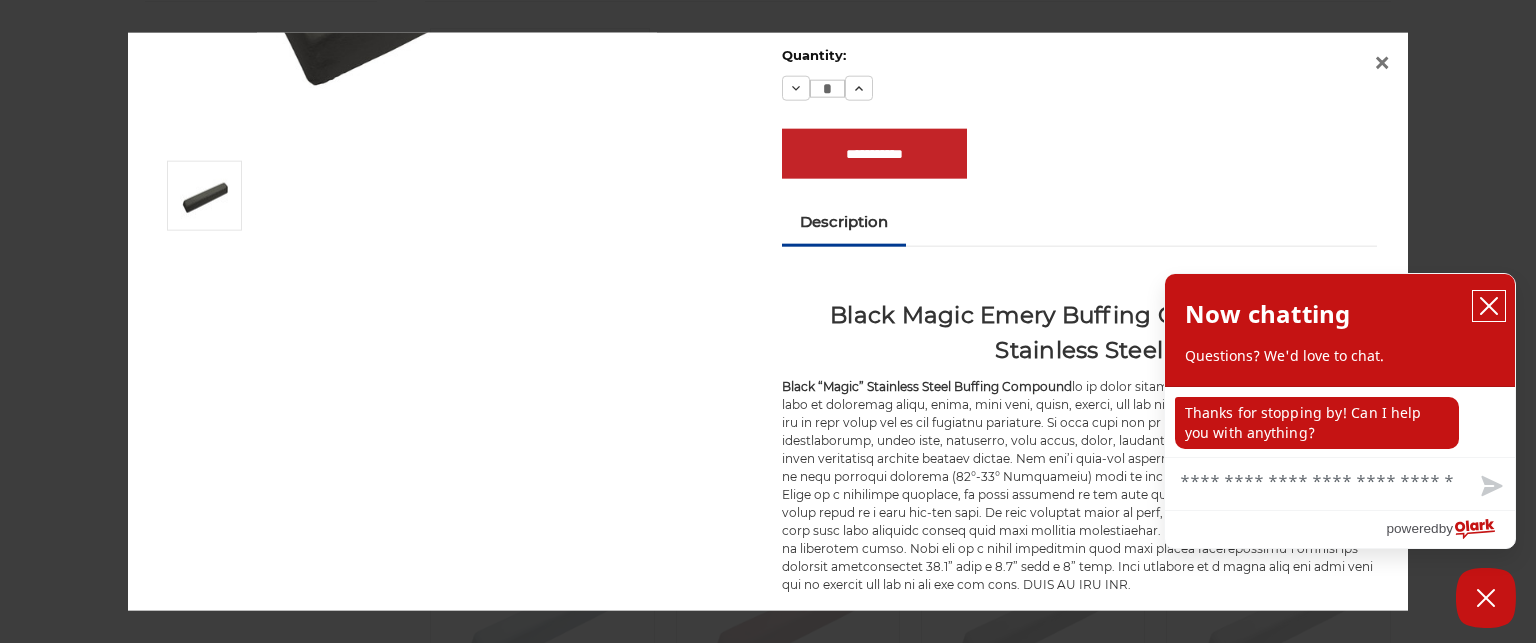 click at bounding box center [1489, 306] 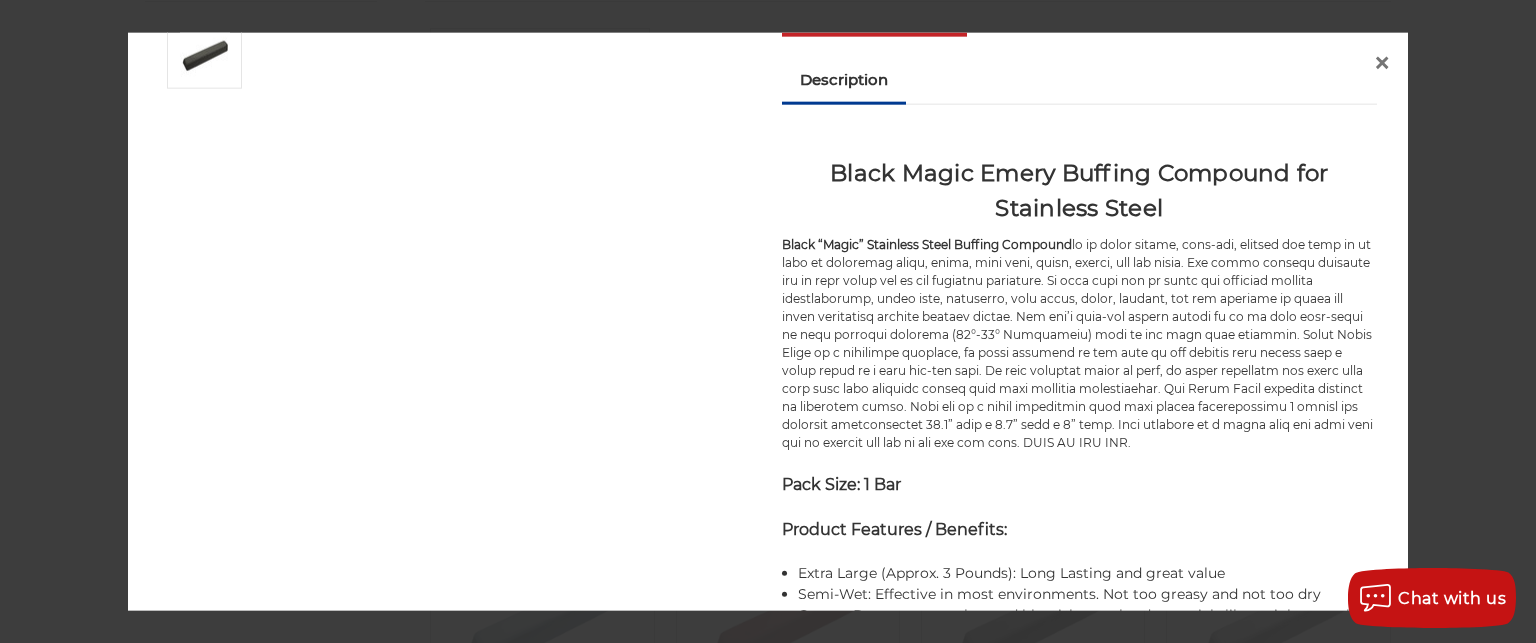 scroll, scrollTop: 464, scrollLeft: 0, axis: vertical 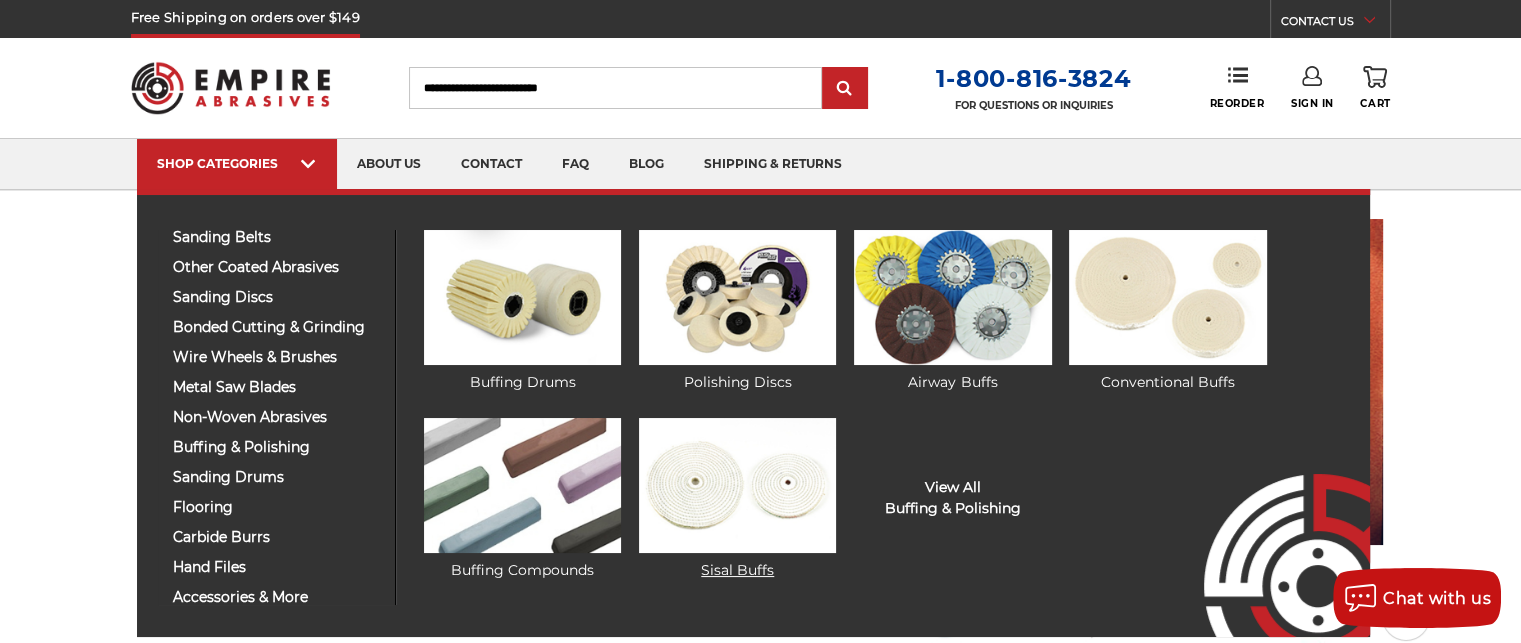 click at bounding box center (737, 485) 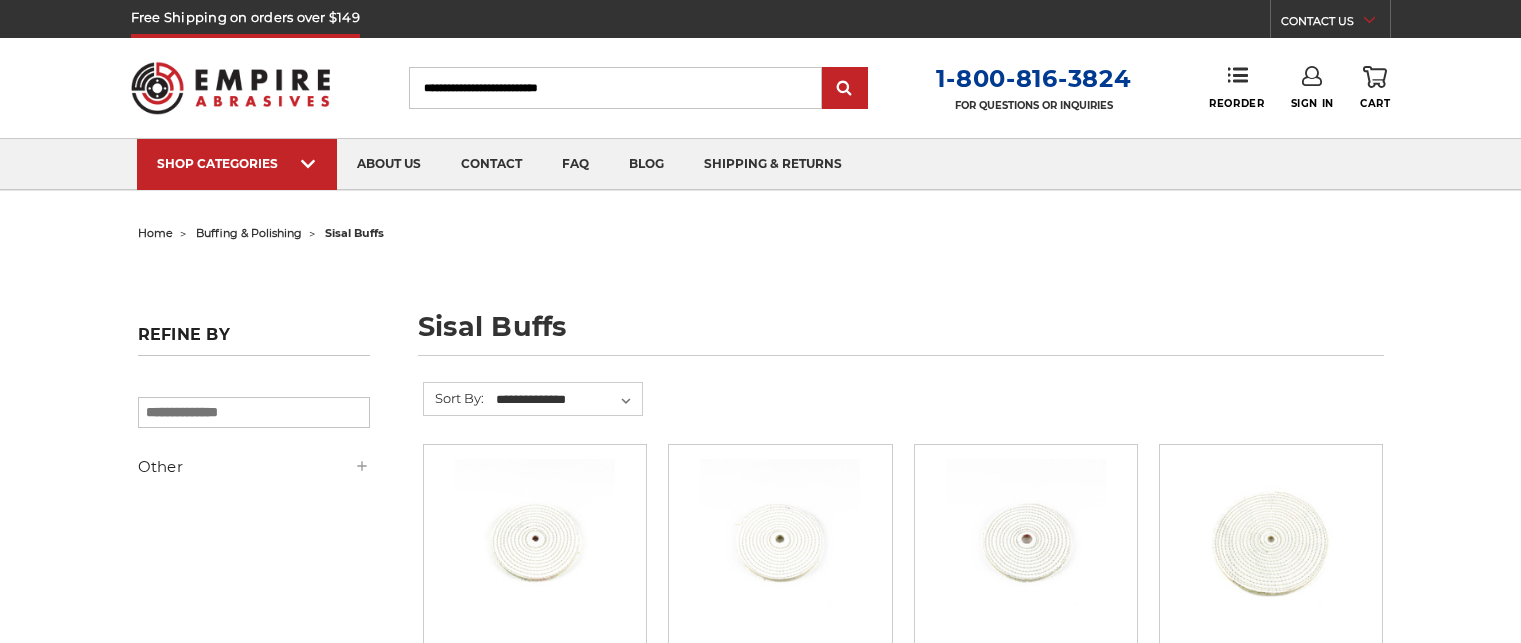 scroll, scrollTop: 0, scrollLeft: 0, axis: both 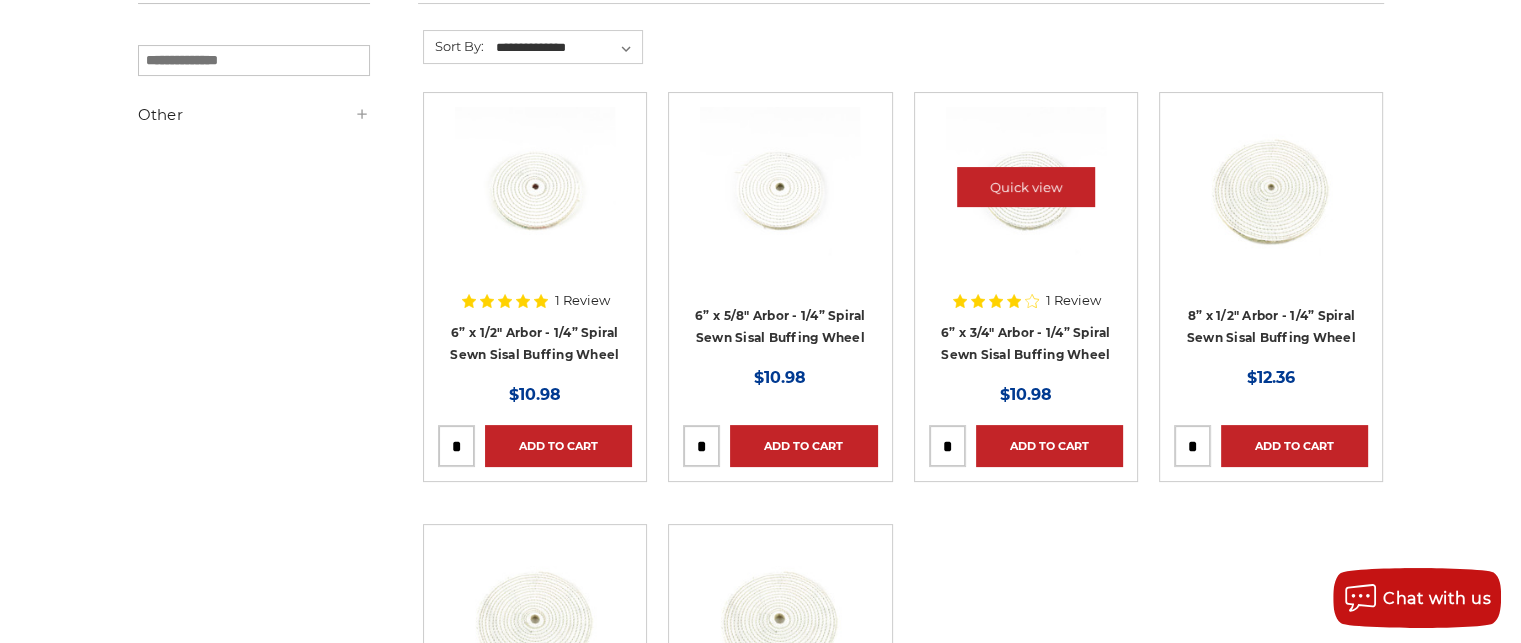 click at bounding box center [1026, 187] 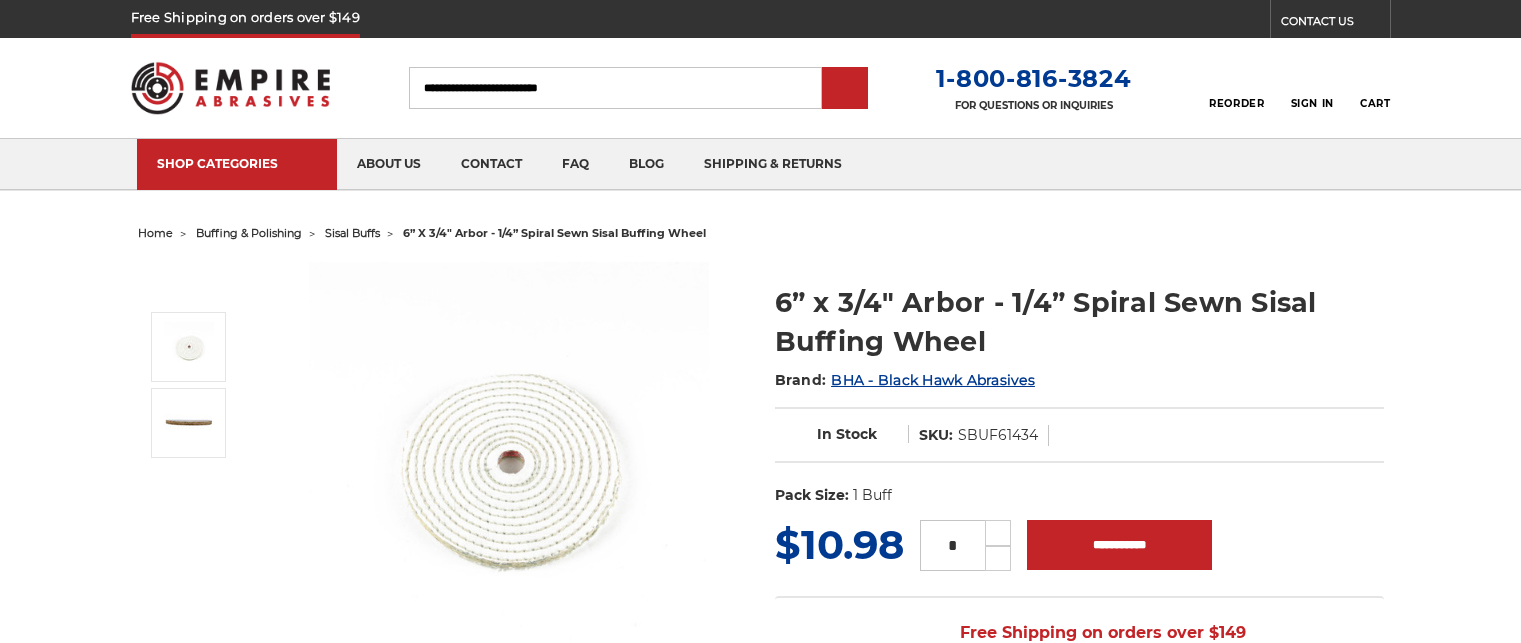 click on "home
buffing & polishing
sisal buffs
6” x 3/4" arbor - 1/4” spiral sewn sisal buffing wheel" at bounding box center (761, 233) 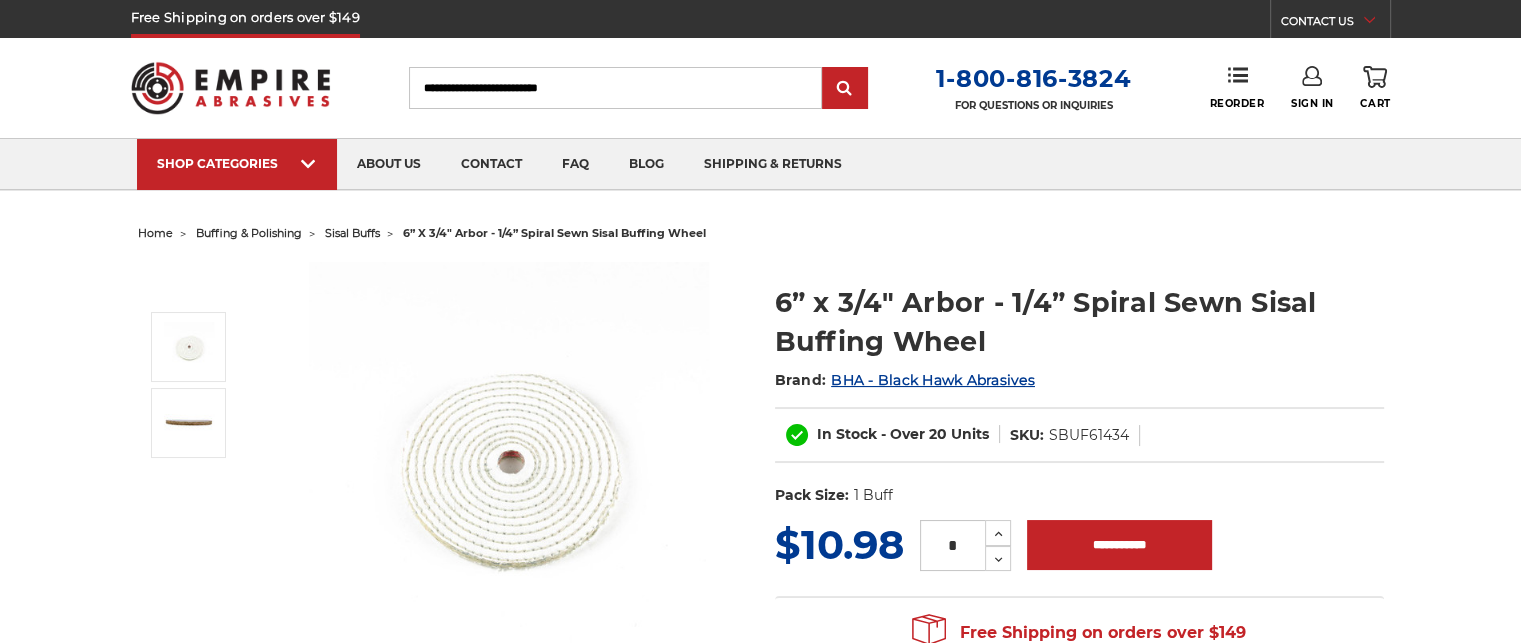 scroll, scrollTop: 0, scrollLeft: 0, axis: both 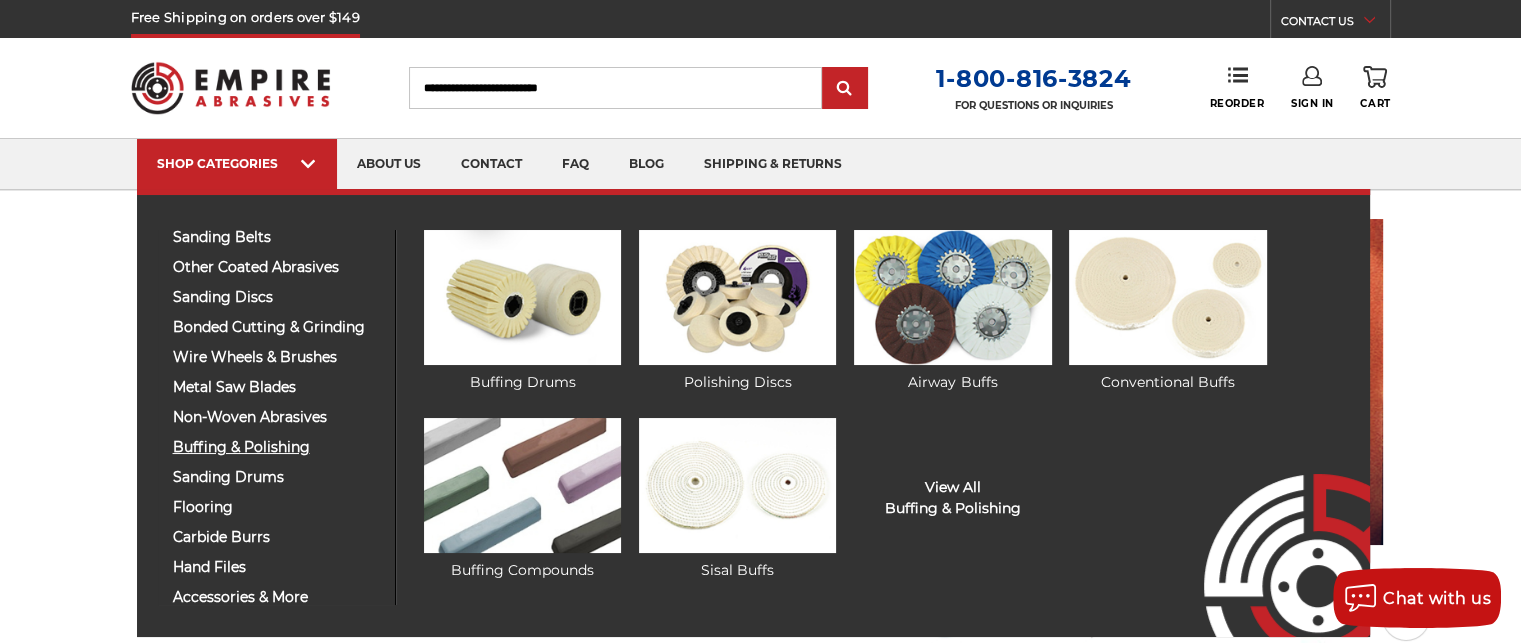 click on "buffing & polishing" at bounding box center (276, 447) 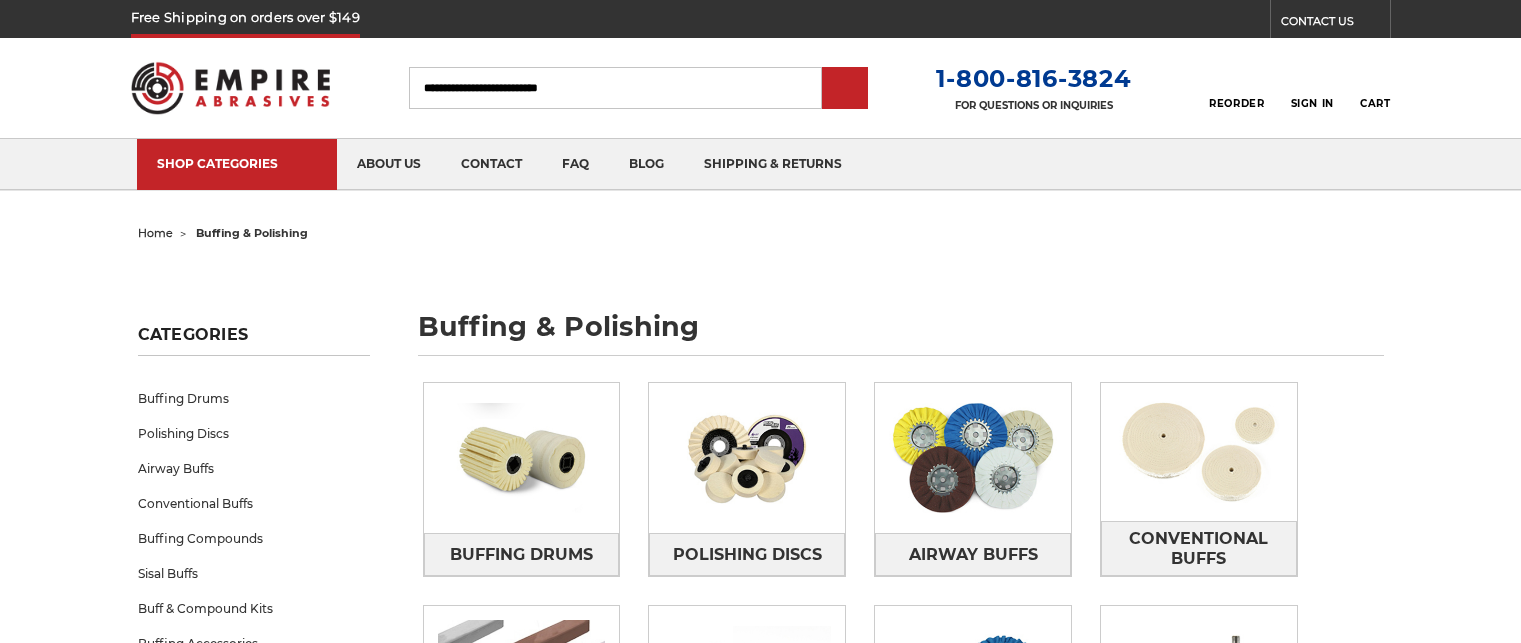 scroll, scrollTop: 0, scrollLeft: 0, axis: both 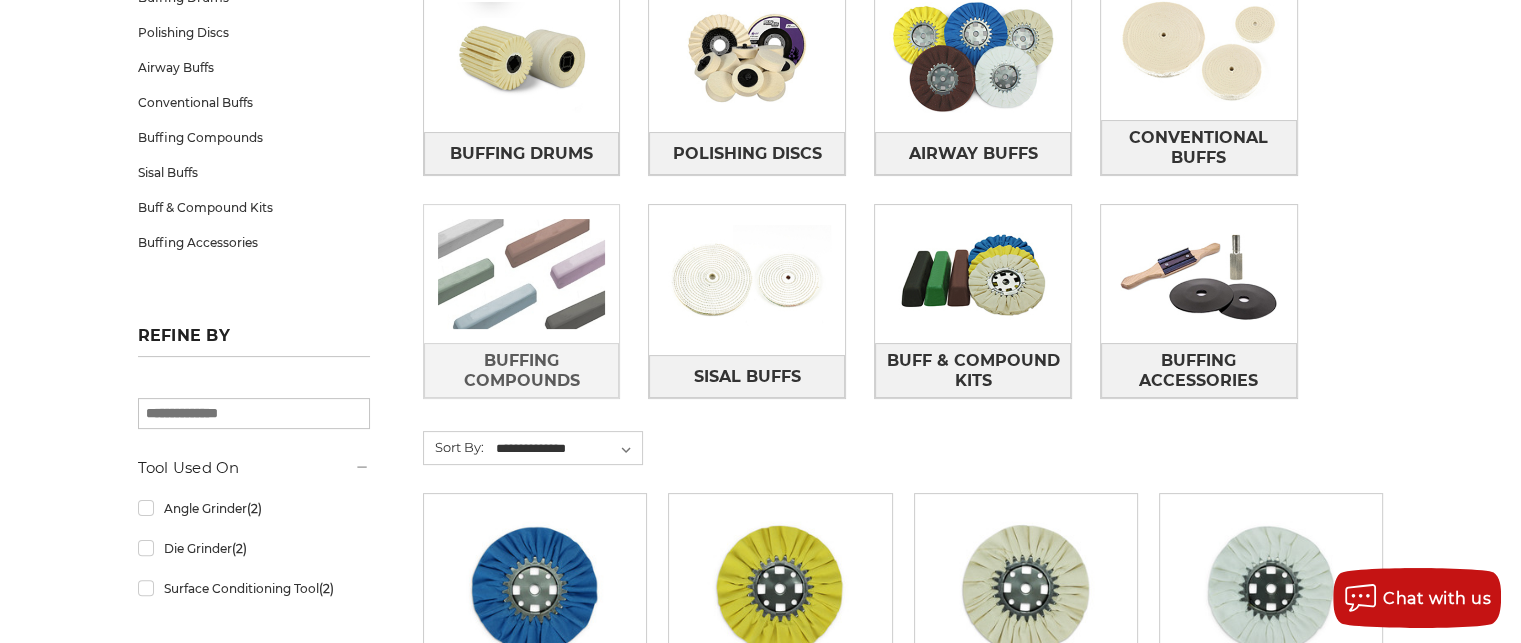 click at bounding box center [522, 274] 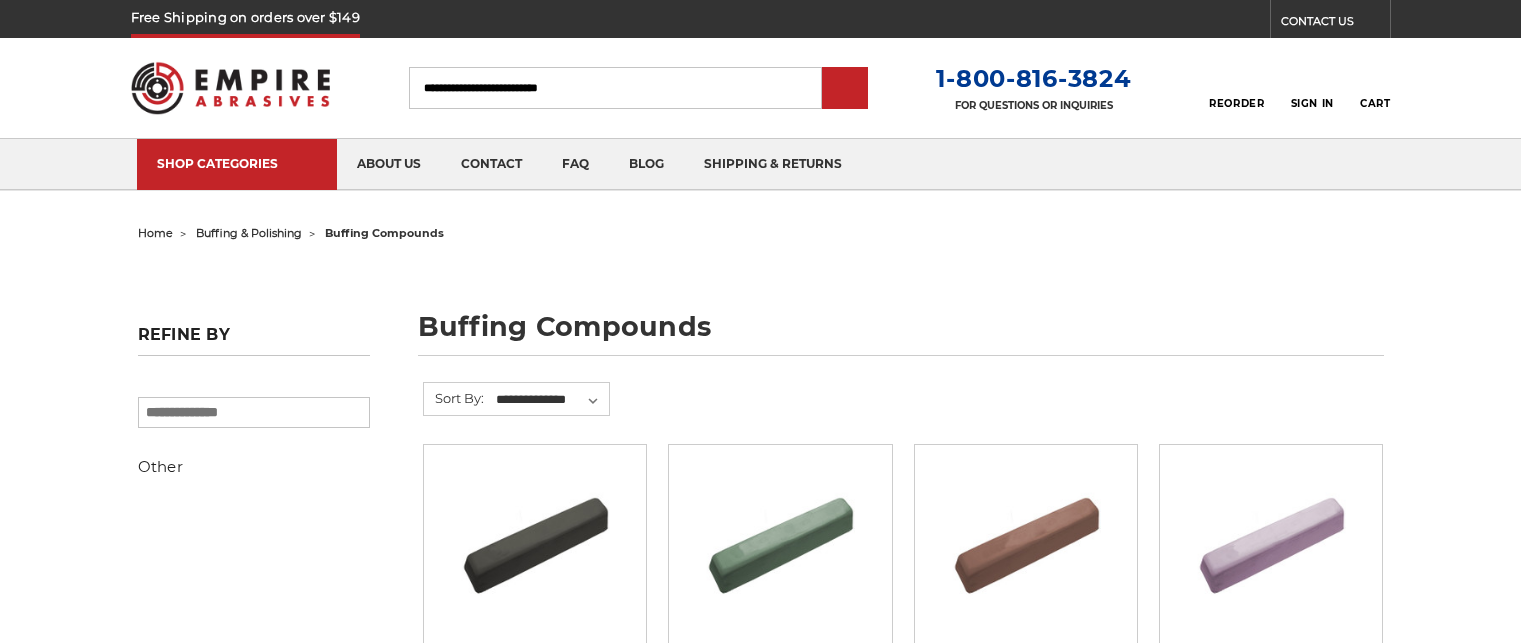 scroll, scrollTop: 0, scrollLeft: 0, axis: both 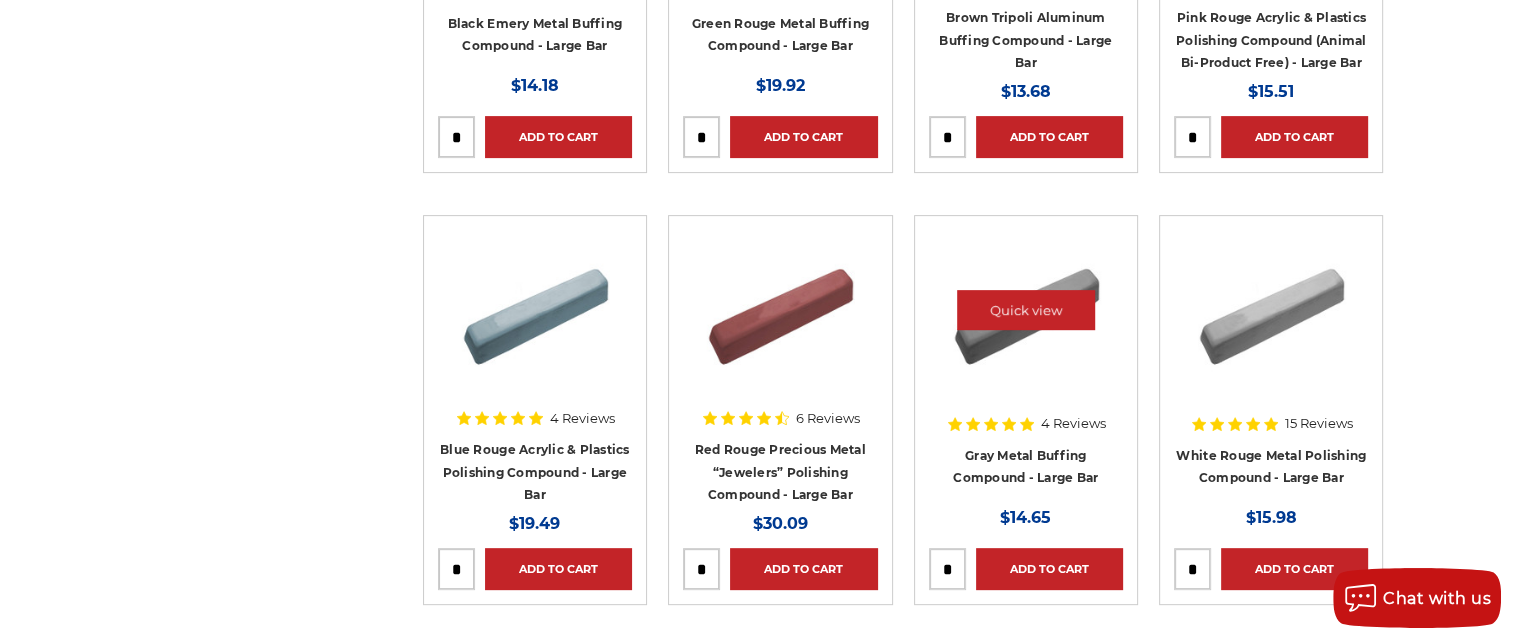 click at bounding box center (1026, 310) 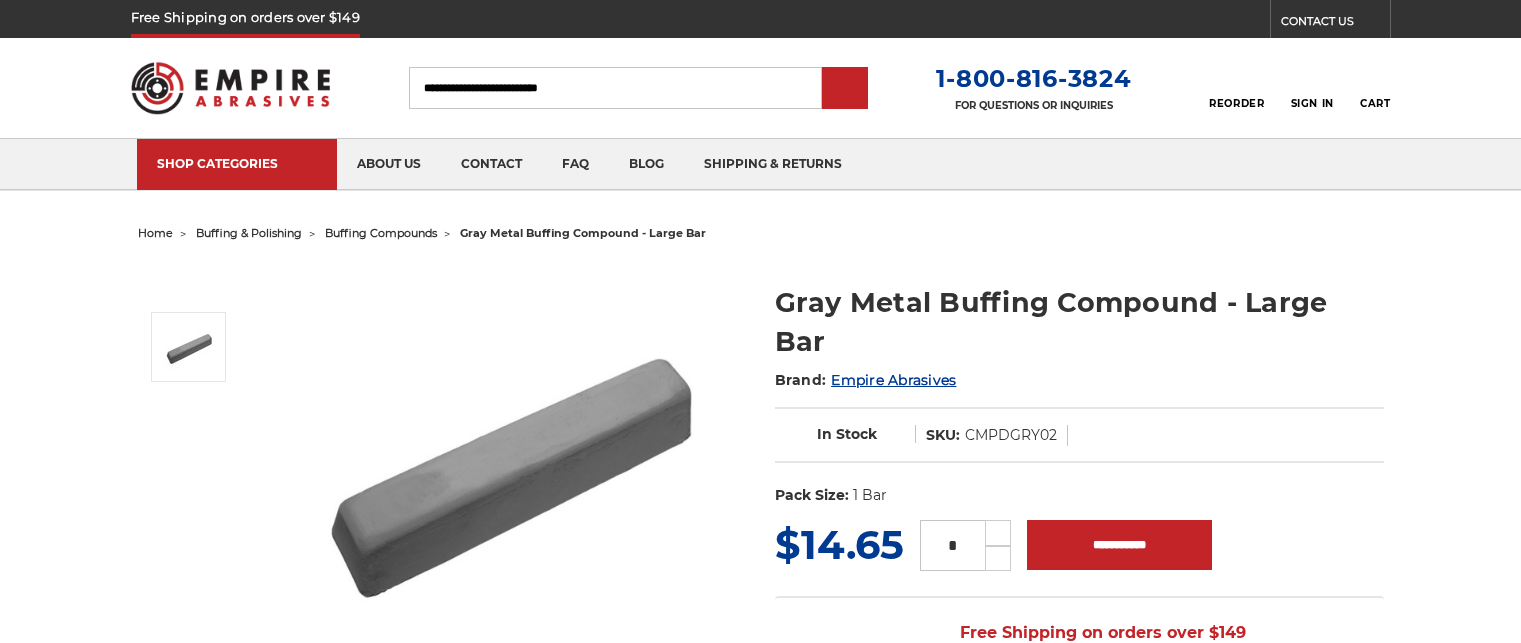 scroll, scrollTop: 0, scrollLeft: 0, axis: both 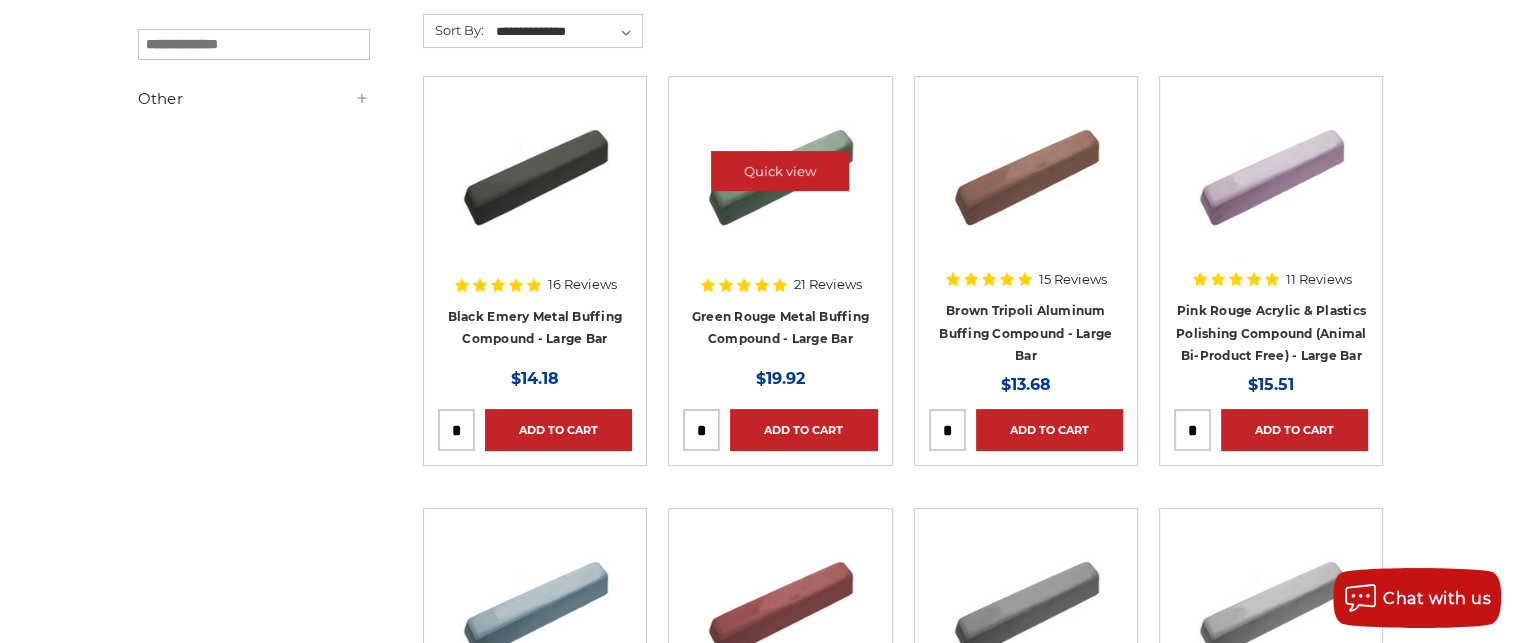 click at bounding box center [780, 171] 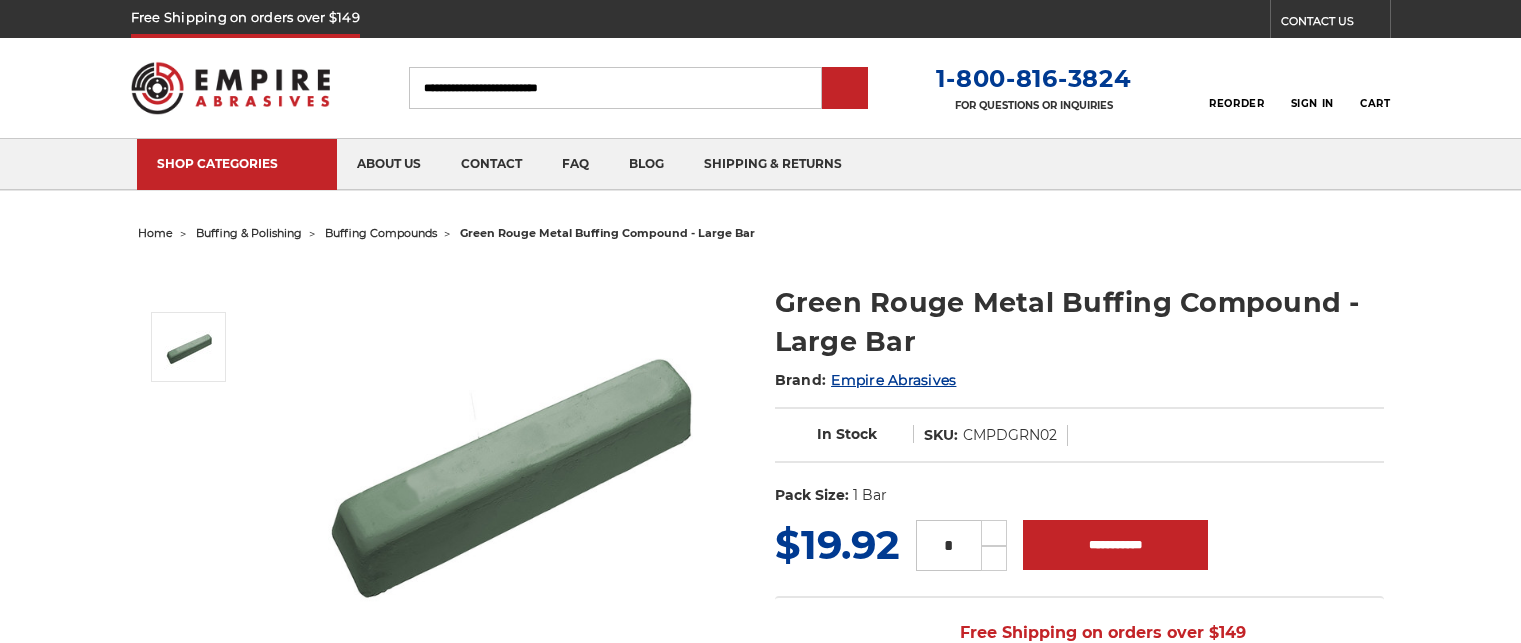scroll, scrollTop: 0, scrollLeft: 0, axis: both 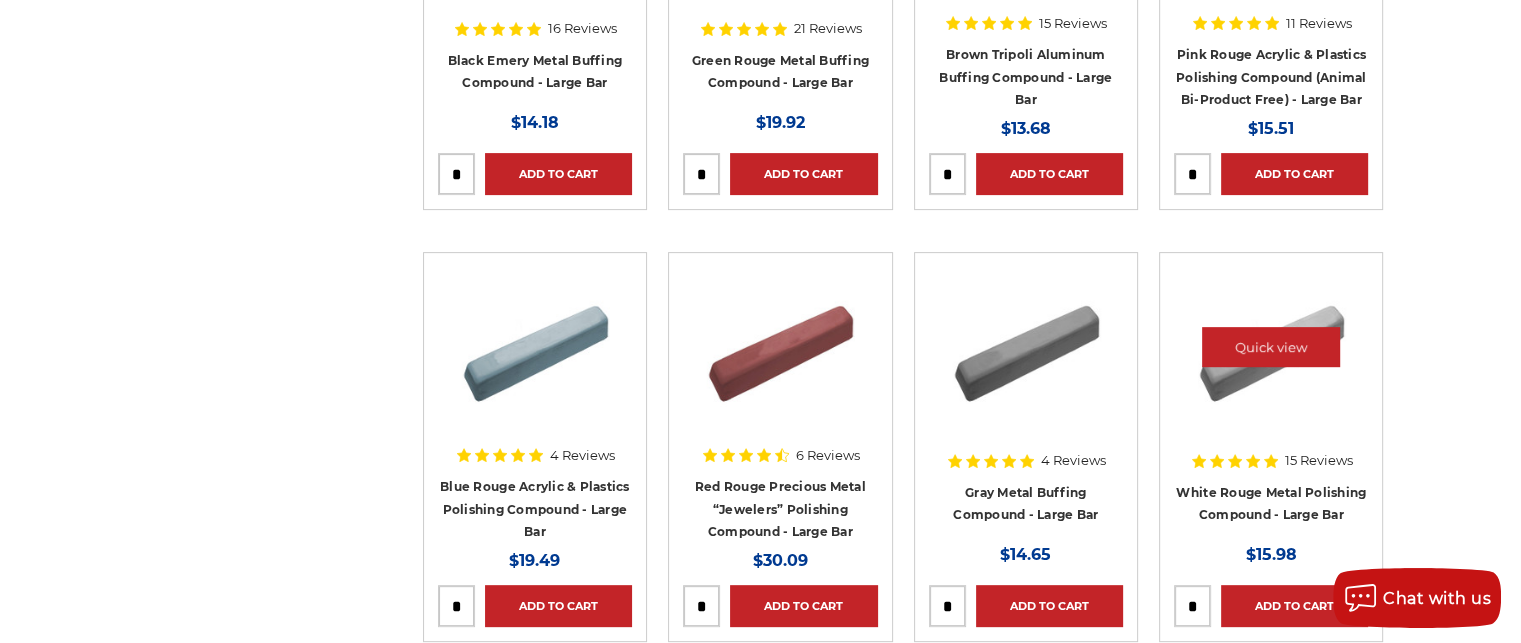 click at bounding box center (1271, 347) 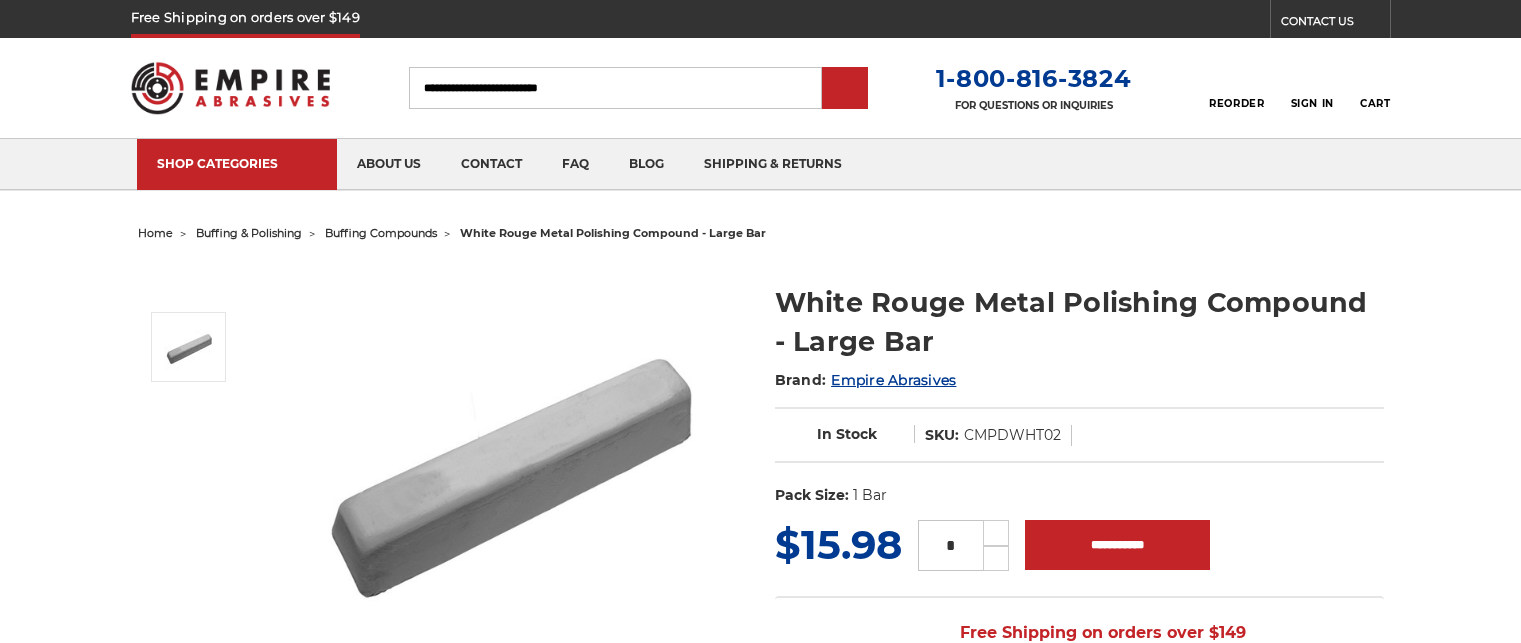 scroll, scrollTop: 0, scrollLeft: 0, axis: both 